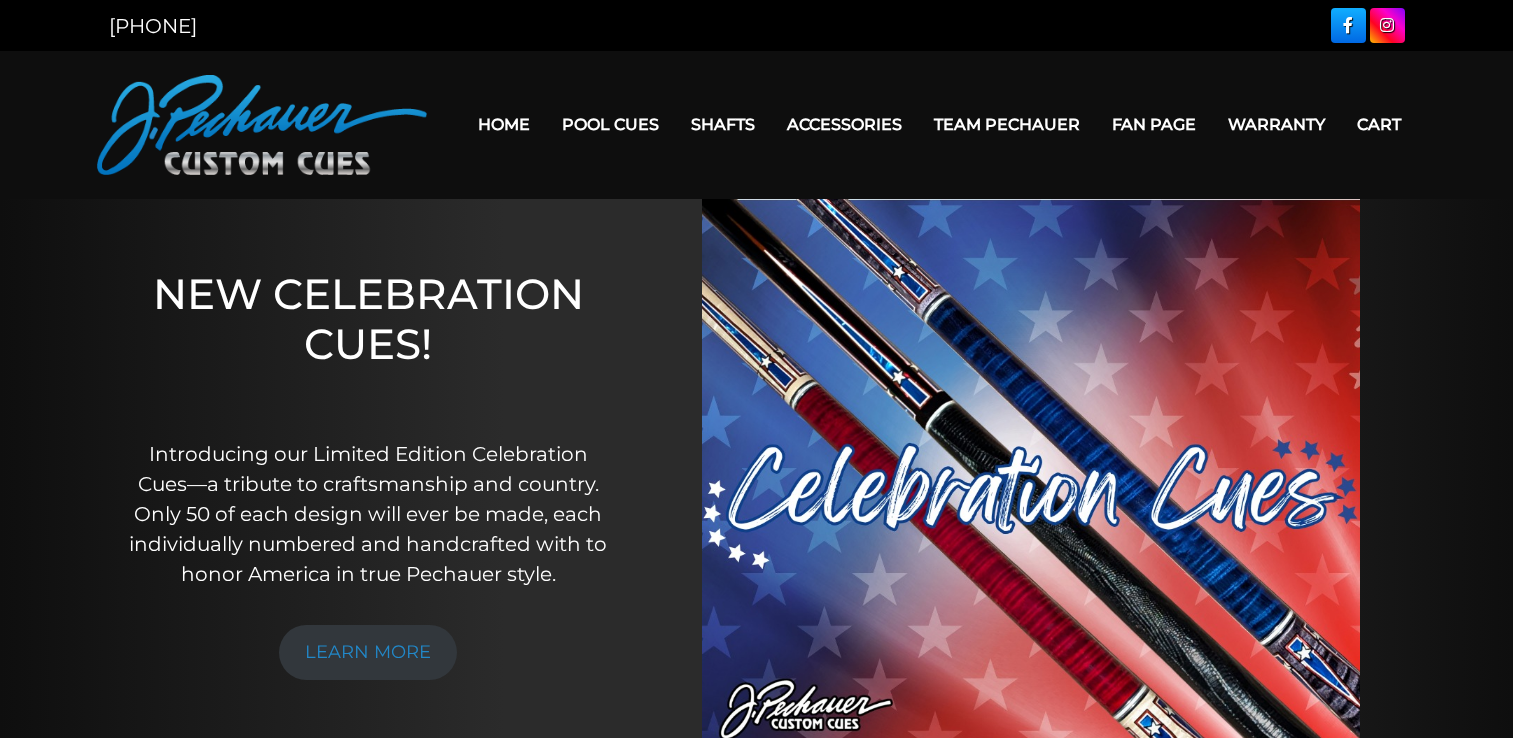 scroll, scrollTop: 0, scrollLeft: 0, axis: both 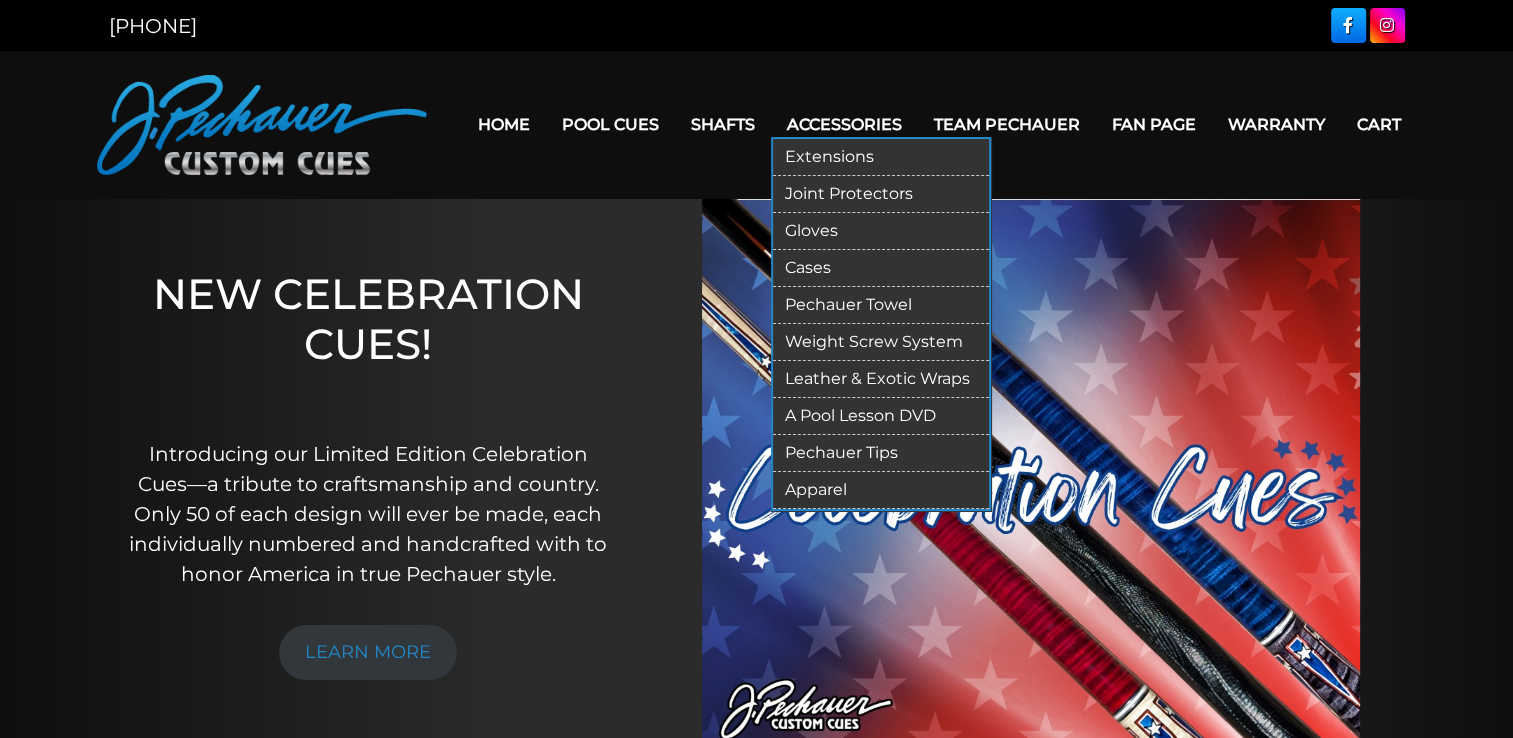 click on "Pechauer Towel" at bounding box center (881, 305) 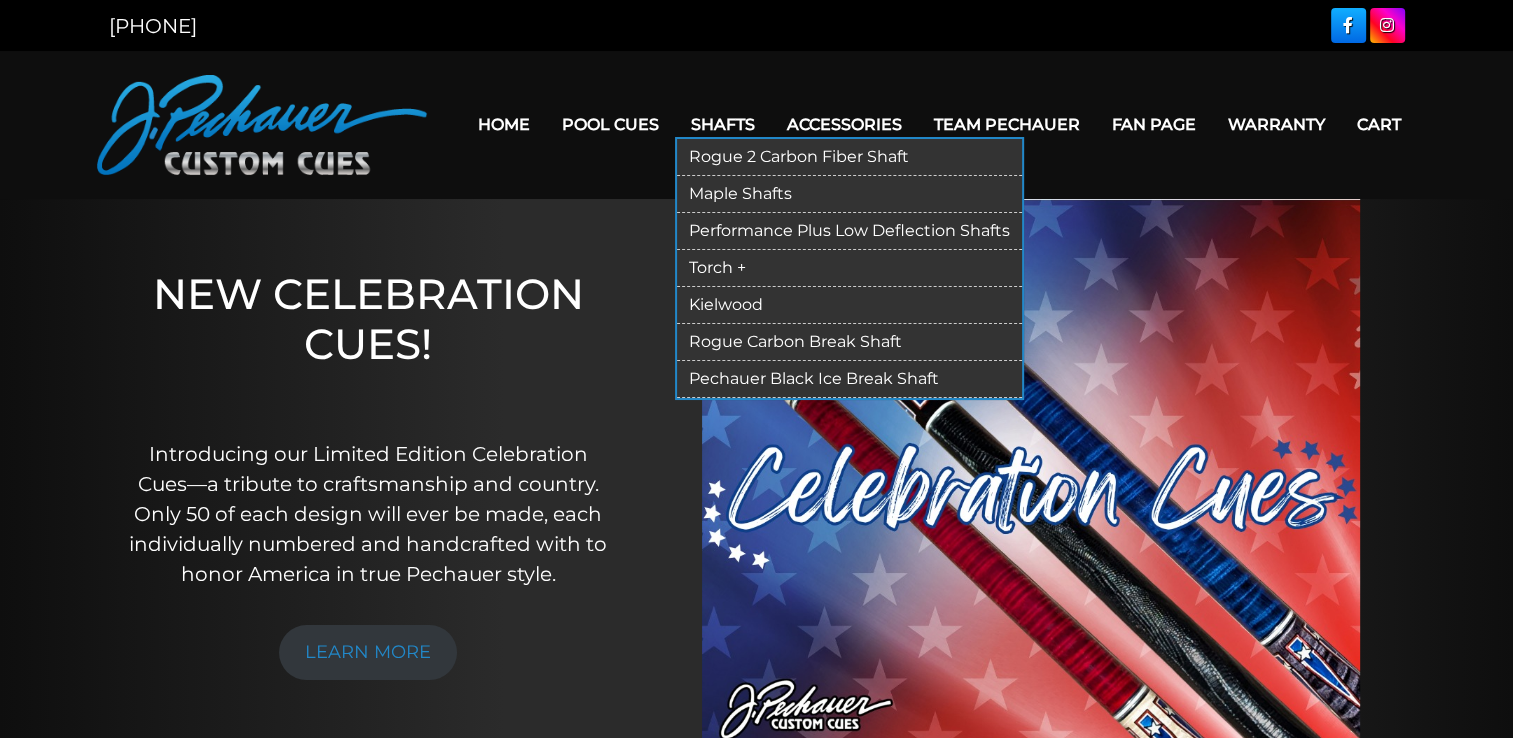 click on "Torch +" at bounding box center [849, 268] 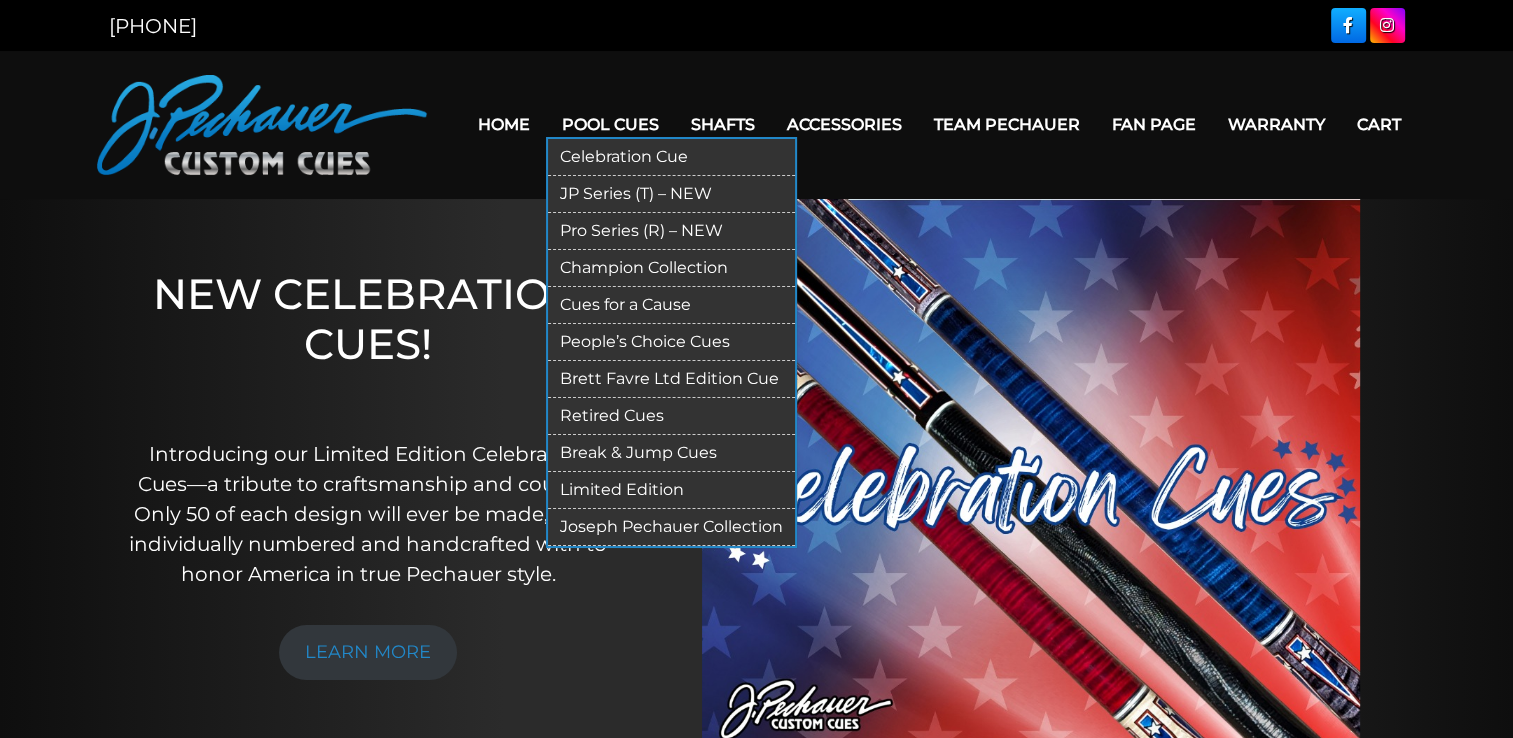 click on "Break & Jump Cues" at bounding box center [671, 453] 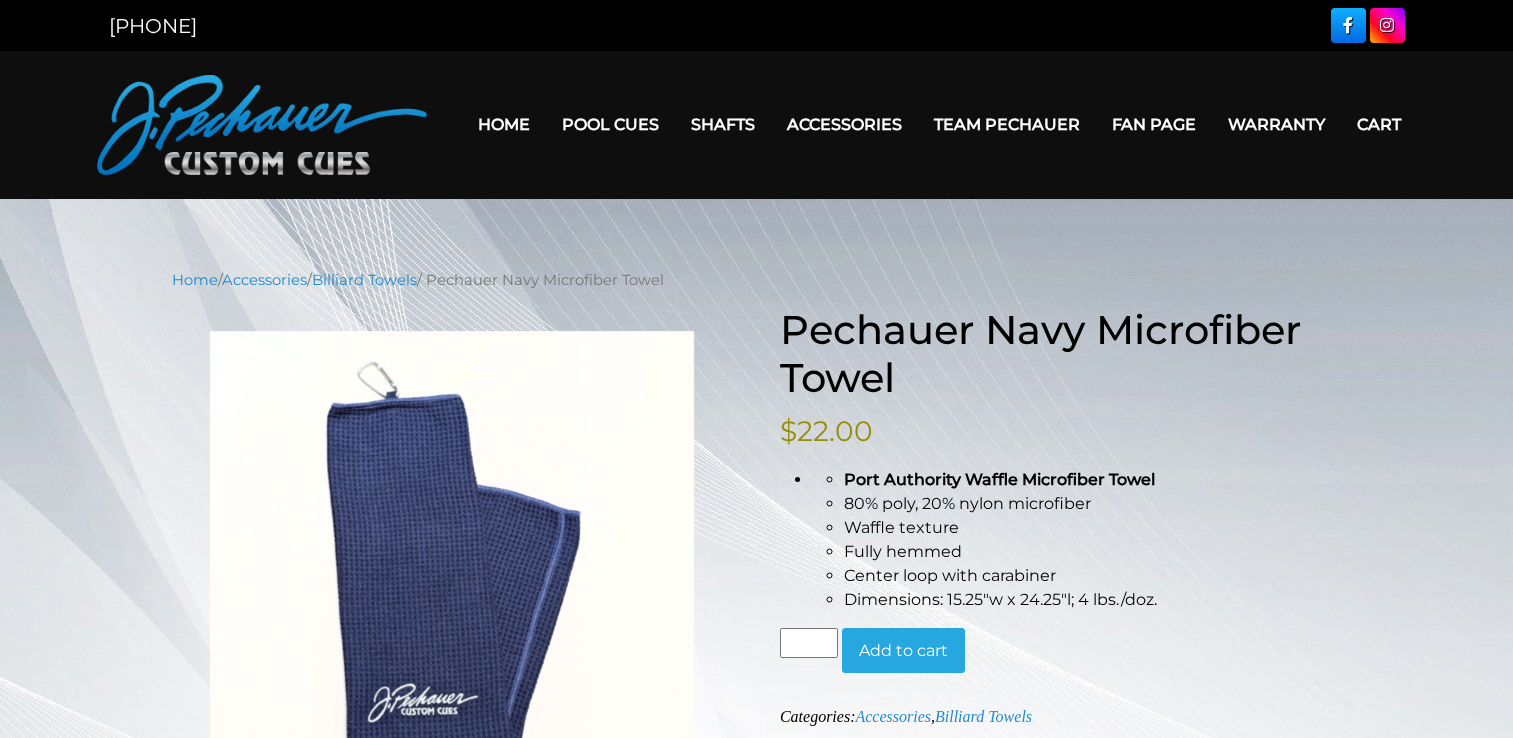 scroll, scrollTop: 0, scrollLeft: 0, axis: both 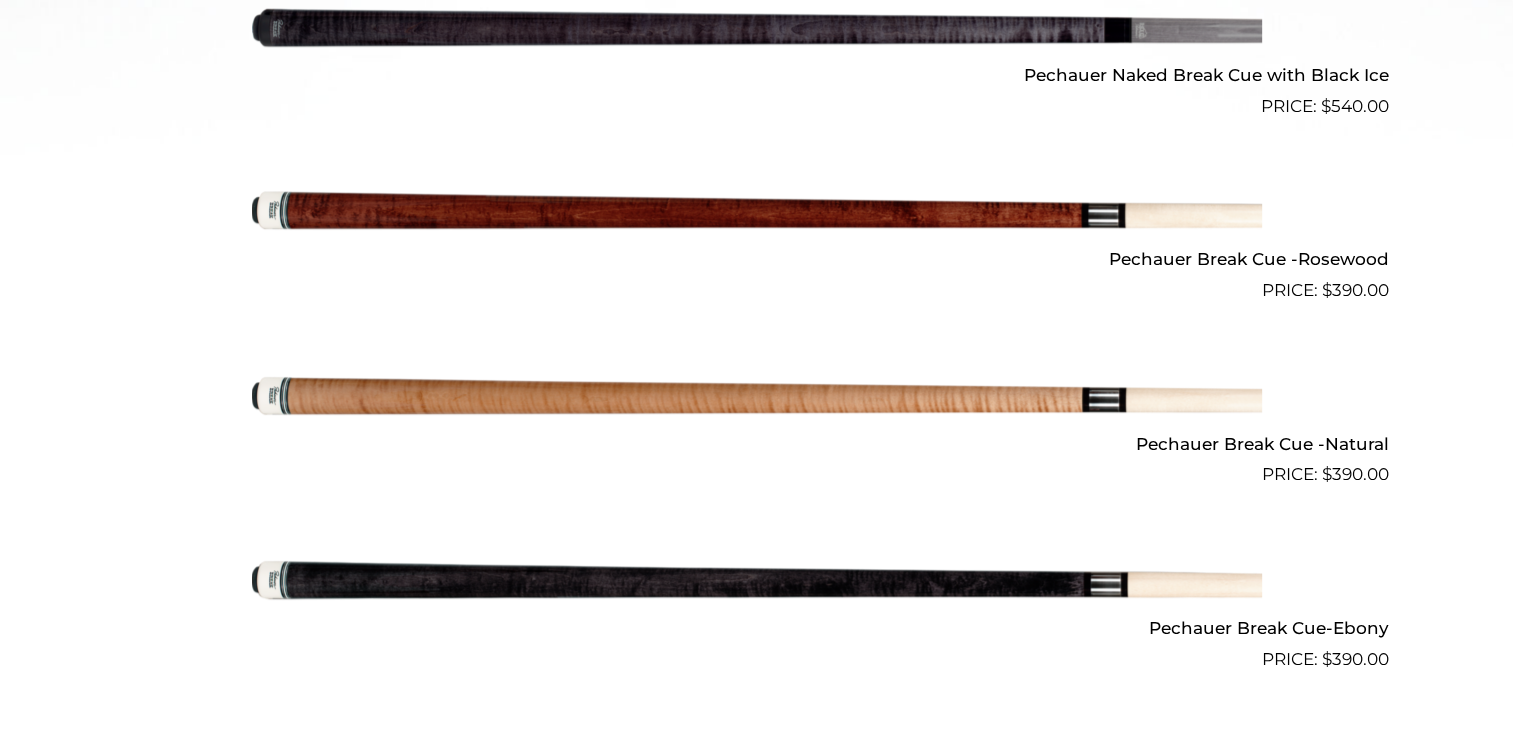 click at bounding box center [757, 580] 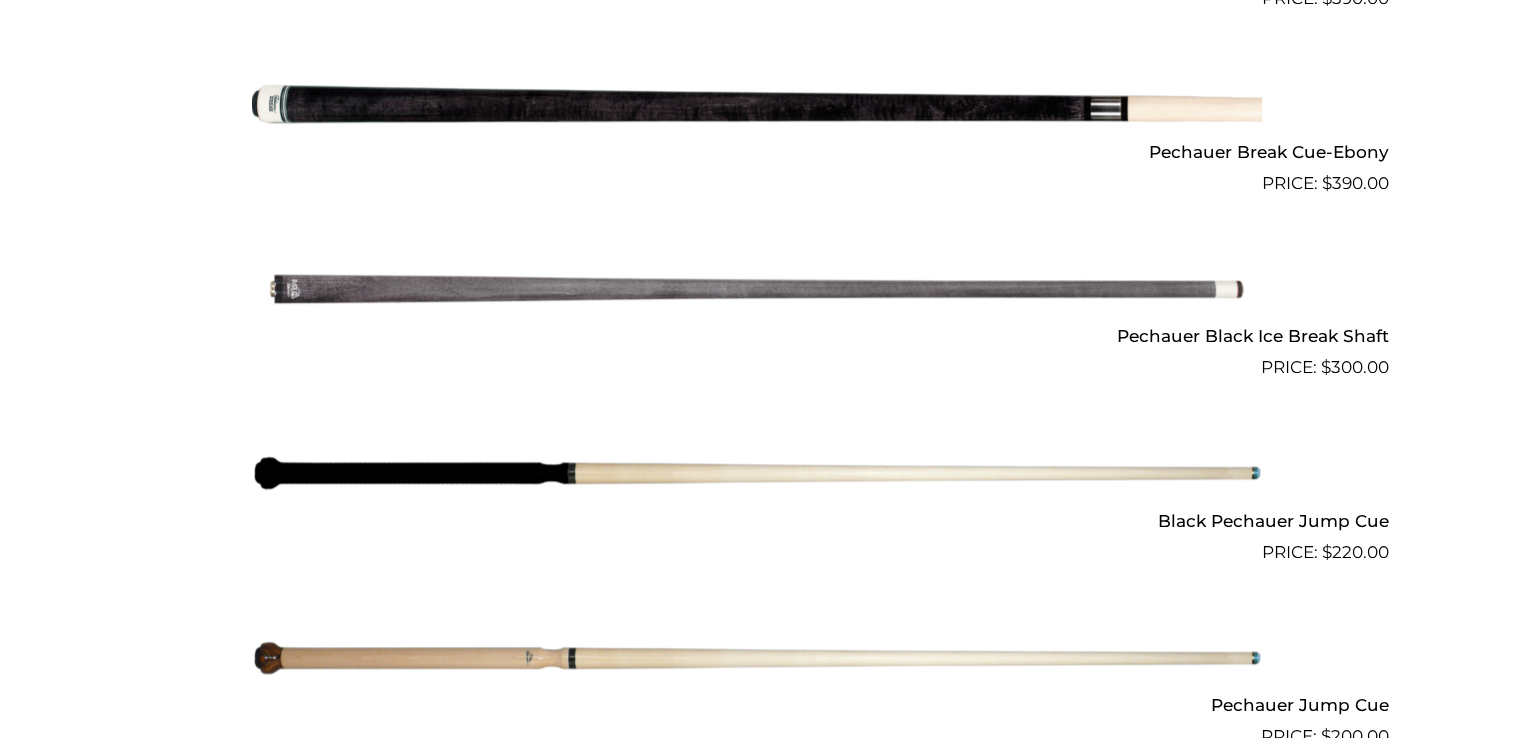 scroll, scrollTop: 1480, scrollLeft: 0, axis: vertical 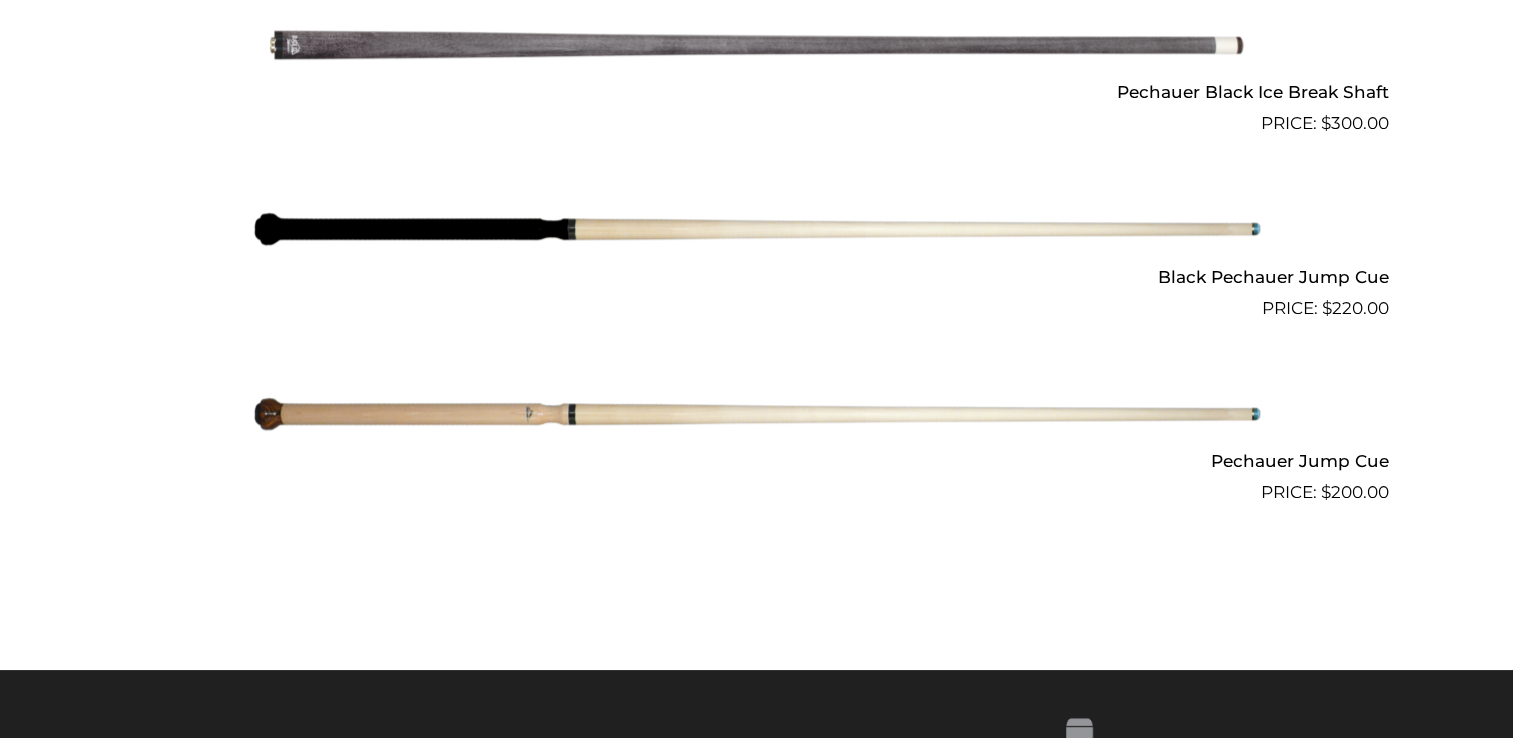 click at bounding box center (757, 229) 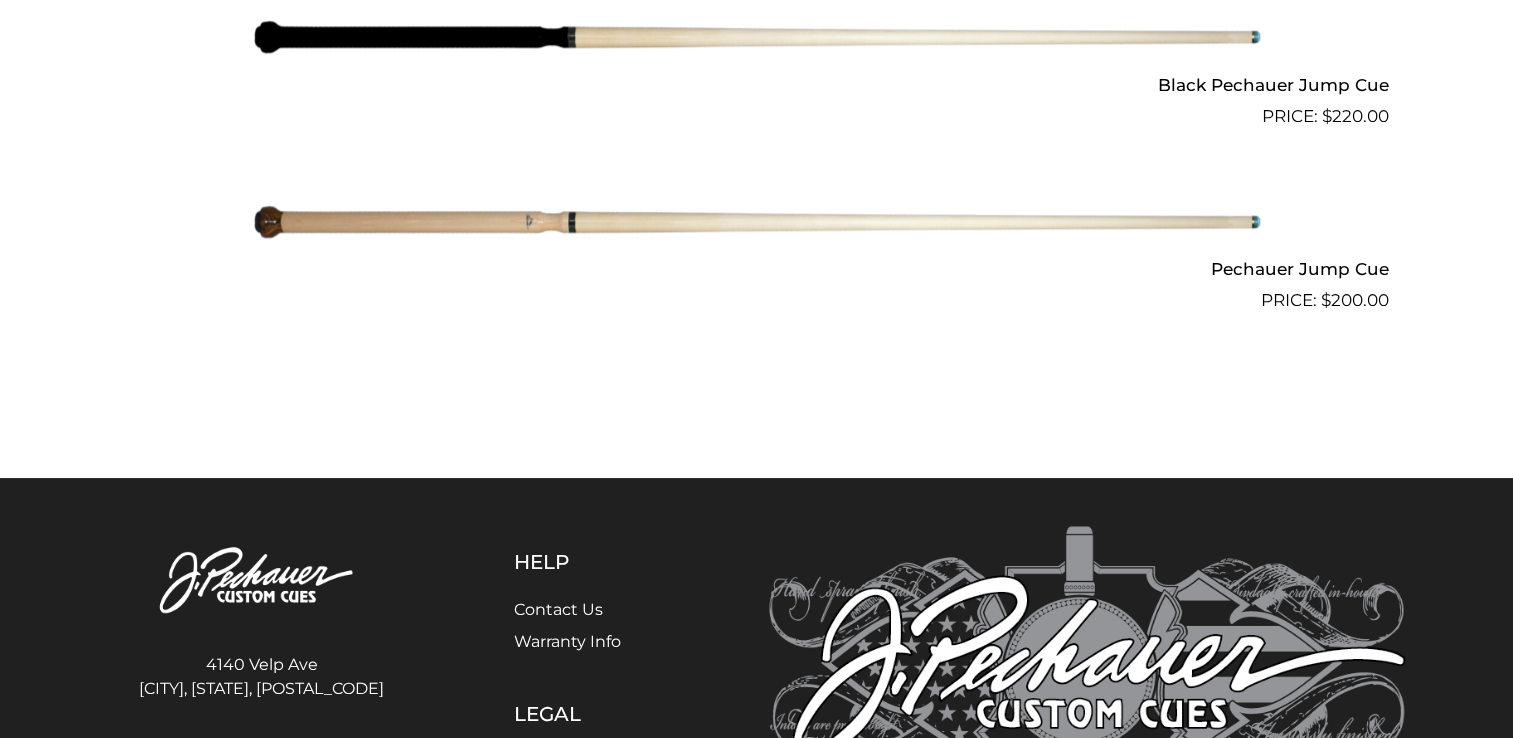 scroll, scrollTop: 1920, scrollLeft: 0, axis: vertical 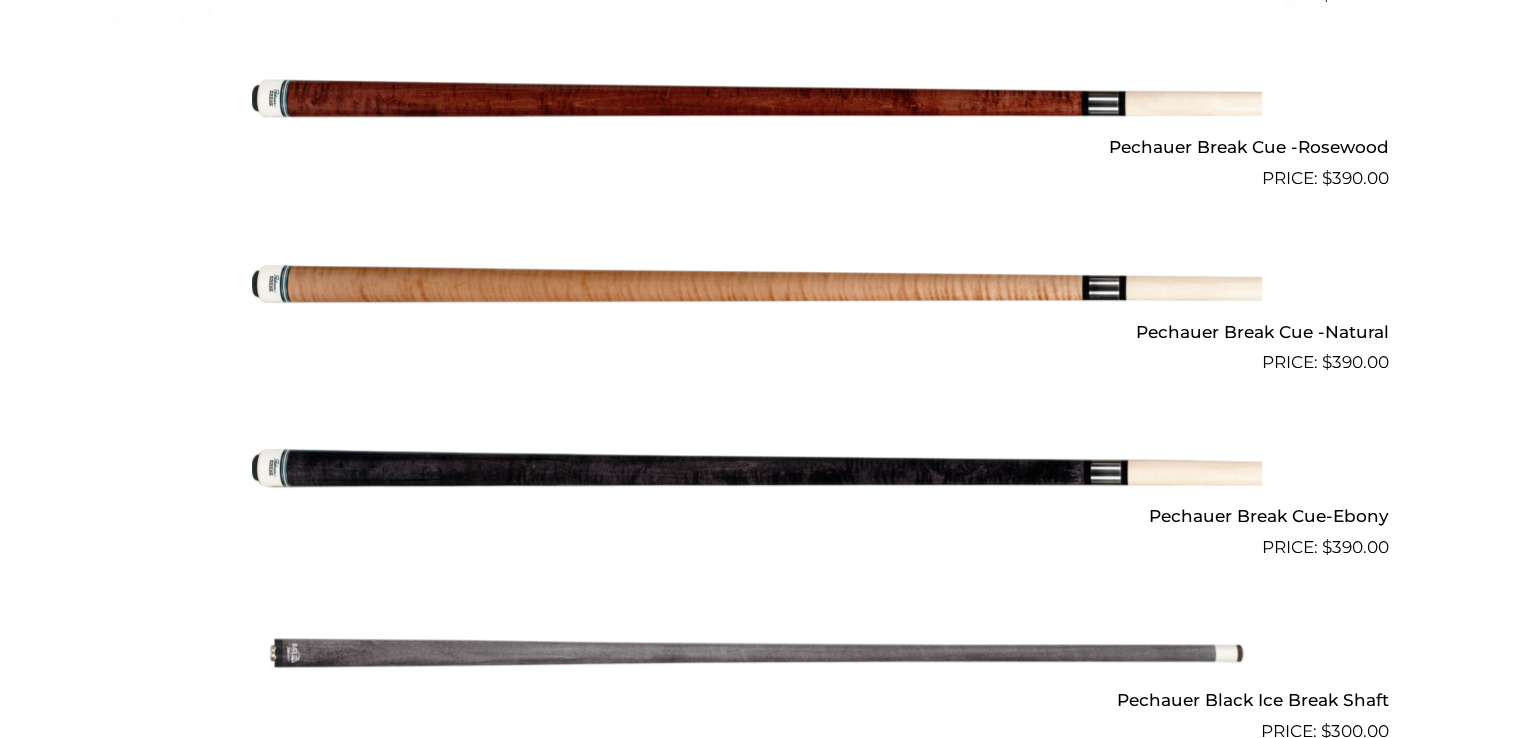 click at bounding box center [757, 468] 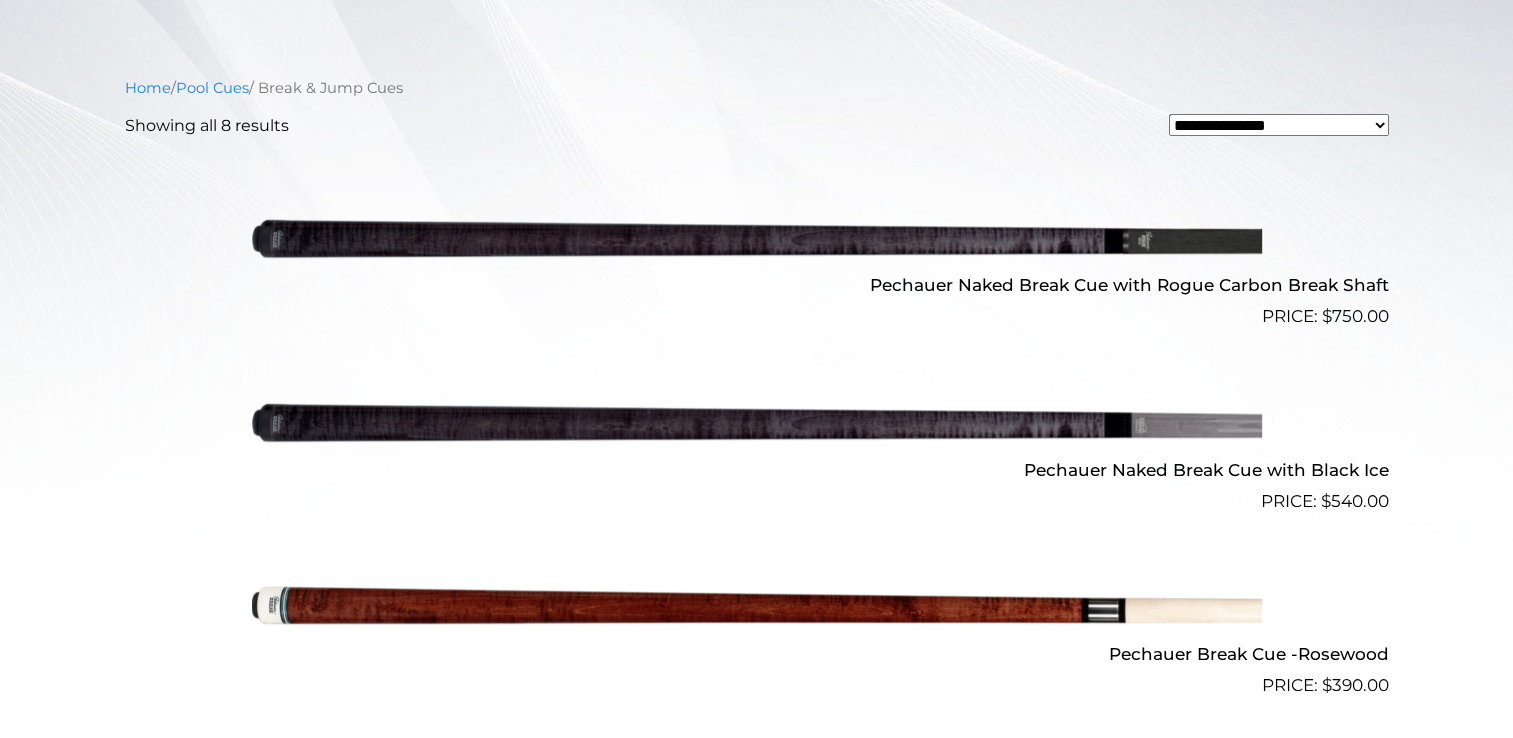scroll, scrollTop: 555, scrollLeft: 0, axis: vertical 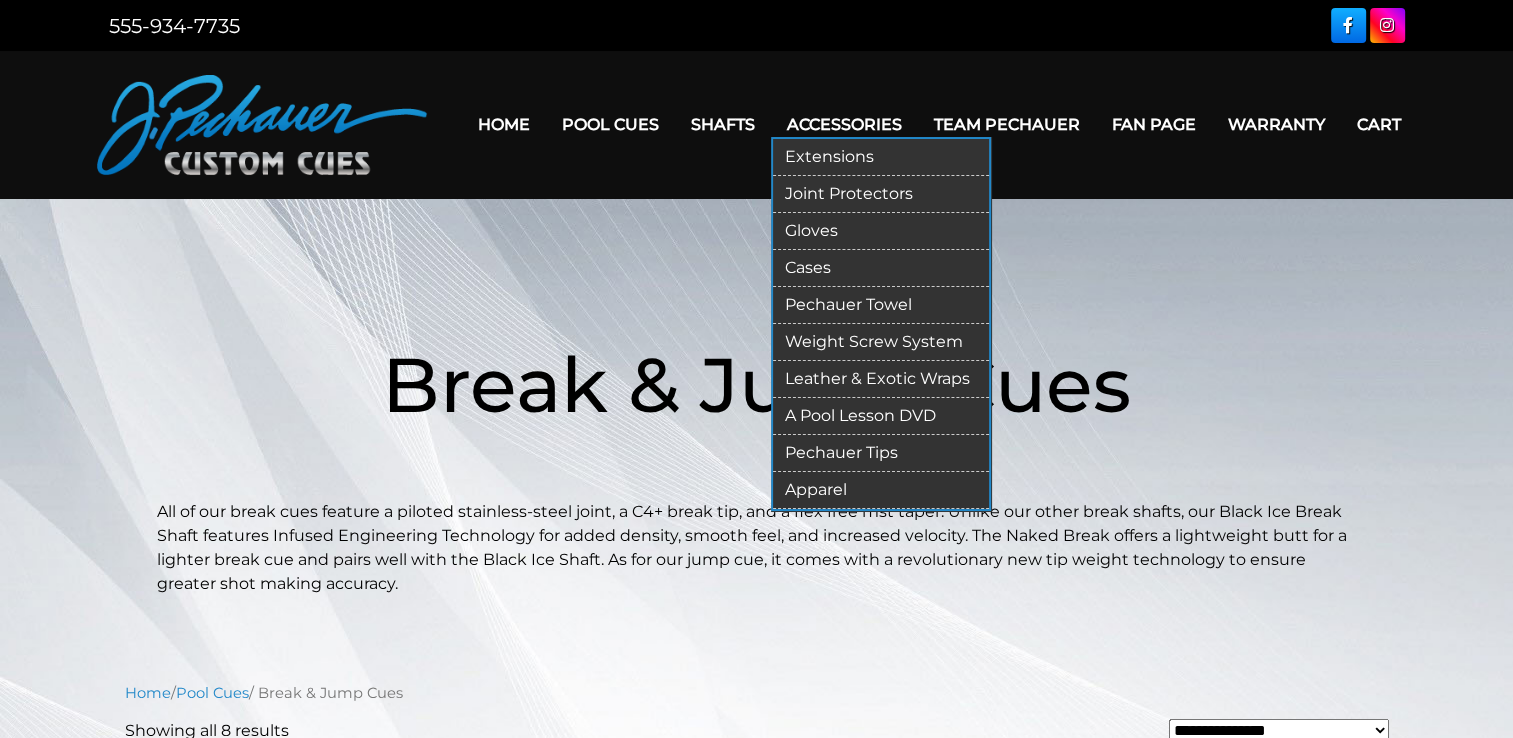 click on "Weight Screw System" at bounding box center [881, 342] 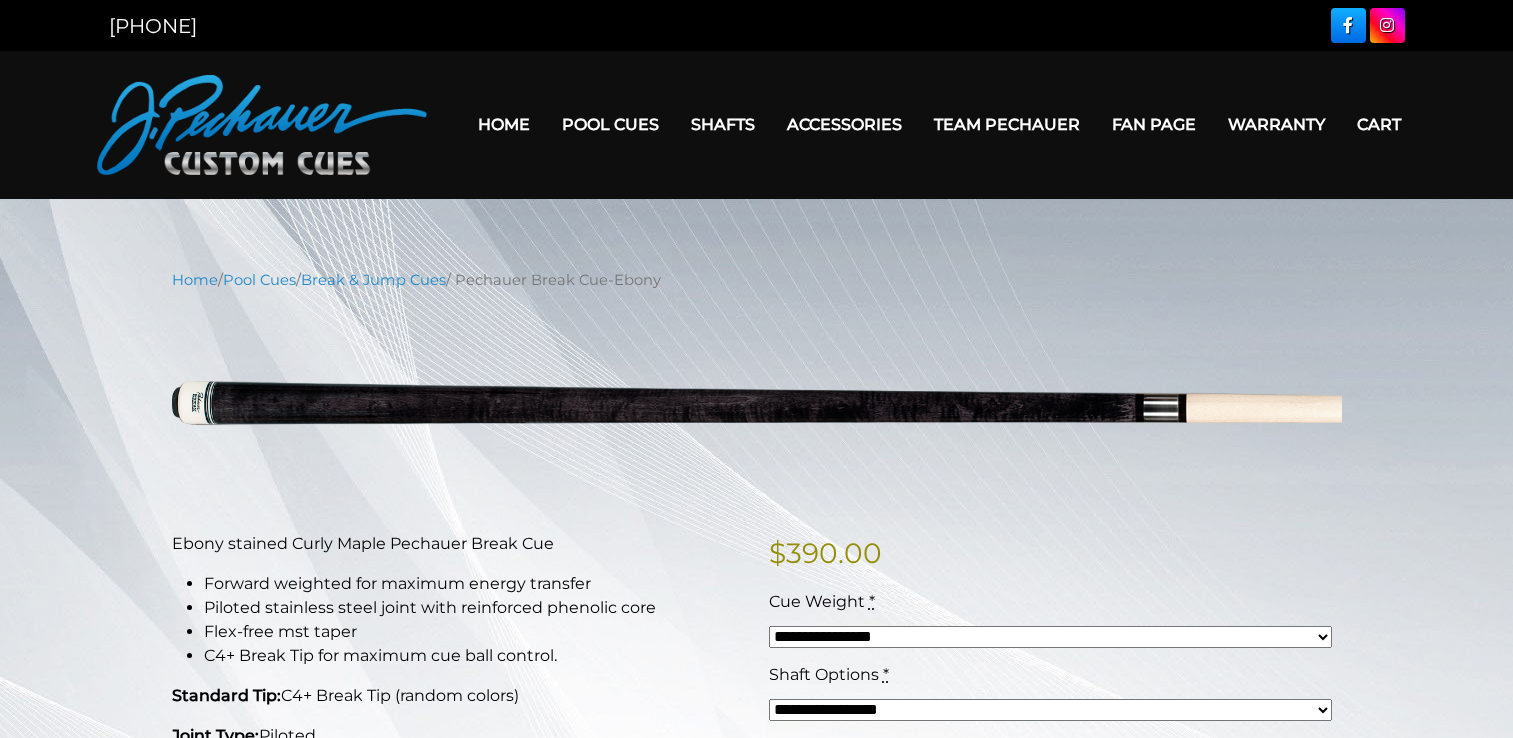 scroll, scrollTop: 0, scrollLeft: 0, axis: both 